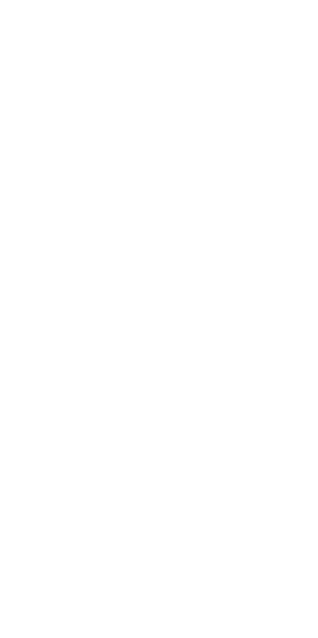 scroll, scrollTop: 0, scrollLeft: 0, axis: both 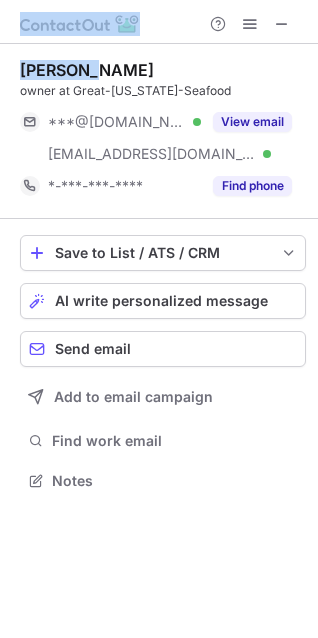 drag, startPoint x: 119, startPoint y: 66, endPoint x: -10, endPoint y: 74, distance: 129.24782 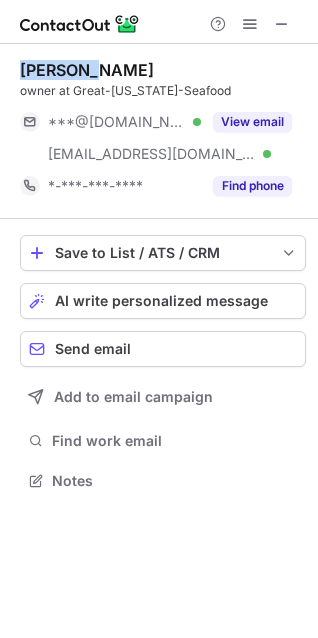 drag, startPoint x: 83, startPoint y: 66, endPoint x: 16, endPoint y: 69, distance: 67.06713 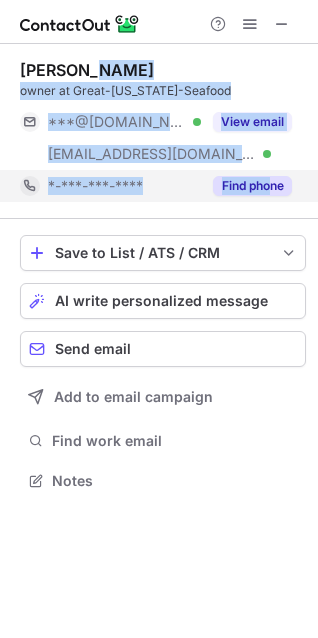drag, startPoint x: 256, startPoint y: 183, endPoint x: 272, endPoint y: 197, distance: 21.260292 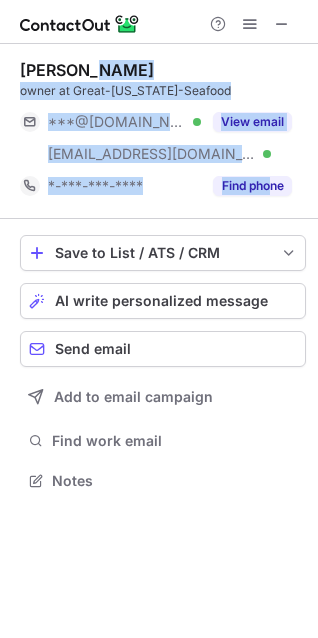 drag, startPoint x: 114, startPoint y: 62, endPoint x: 127, endPoint y: 71, distance: 15.811388 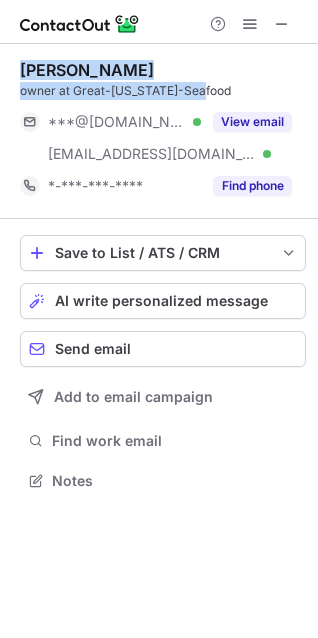 drag, startPoint x: 201, startPoint y: 82, endPoint x: 12, endPoint y: 69, distance: 189.44656 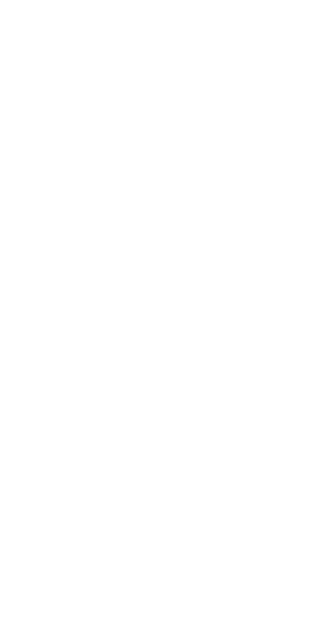 scroll, scrollTop: 0, scrollLeft: 0, axis: both 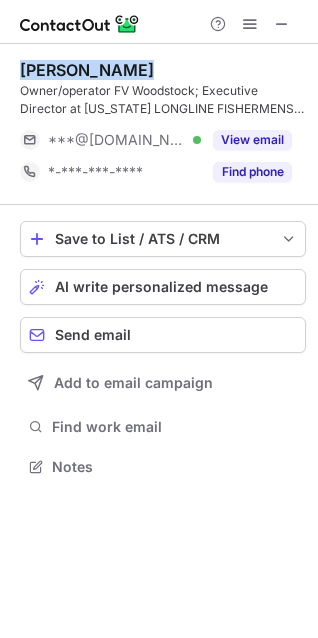 drag, startPoint x: 169, startPoint y: 73, endPoint x: 12, endPoint y: 76, distance: 157.02866 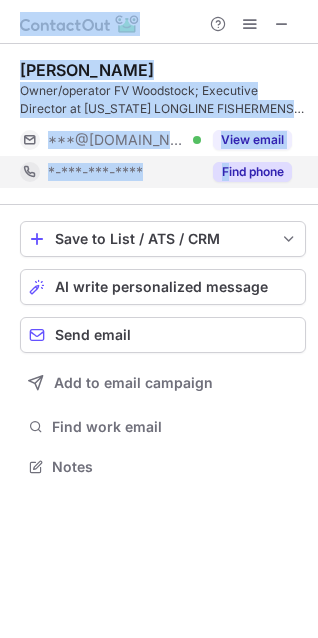 click on "Linda Behnken Owner/operator FV Woodstock; Executive Director at ALASKA LONGLINE FISHERMENS ASSOCIATION ***@hotmail.com Verified View email *-***-***-**** Find phone Save to List / ATS / CRM List Select Lever Connect Greenhouse Connect Salesforce Connect Hubspot Connect Bullhorn Connect Zapier (100+ Applications) Connect Request a new integration AI write personalized message Send email Add to email campaign Find work email Notes" at bounding box center (159, 319) 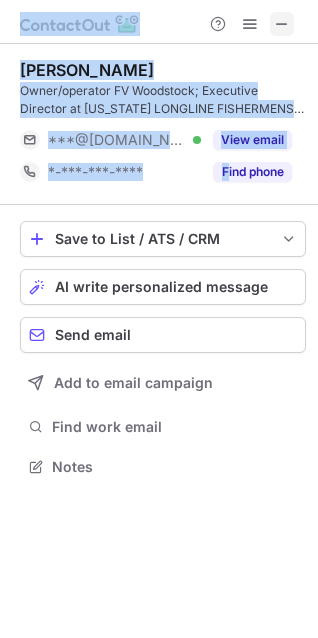 click at bounding box center [282, 24] 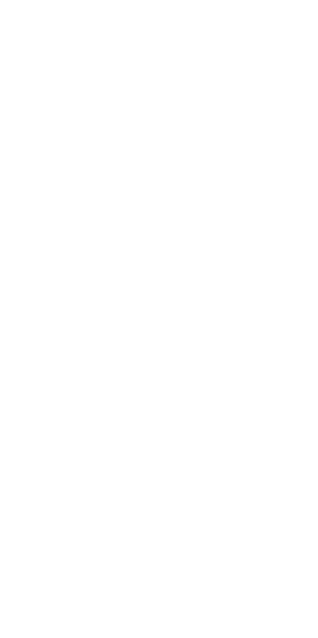 scroll, scrollTop: 0, scrollLeft: 0, axis: both 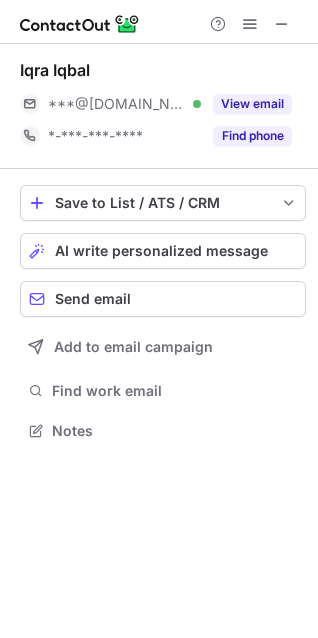 click at bounding box center [159, 22] 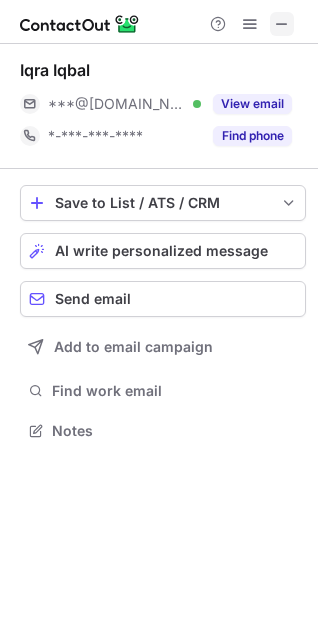 click at bounding box center (282, 24) 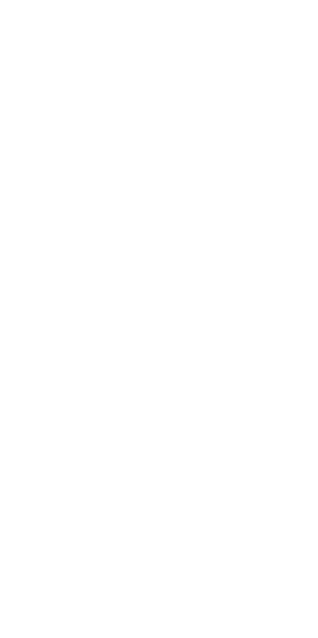 scroll, scrollTop: 0, scrollLeft: 0, axis: both 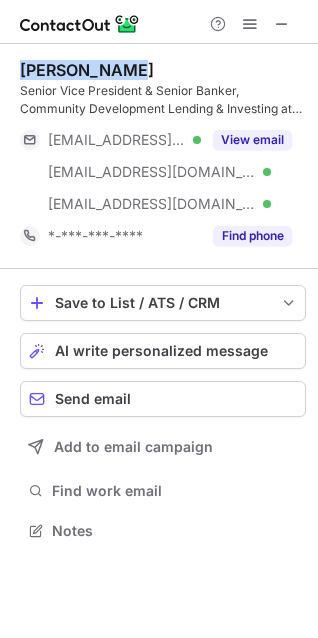 drag, startPoint x: 155, startPoint y: 74, endPoint x: 16, endPoint y: 69, distance: 139.0899 